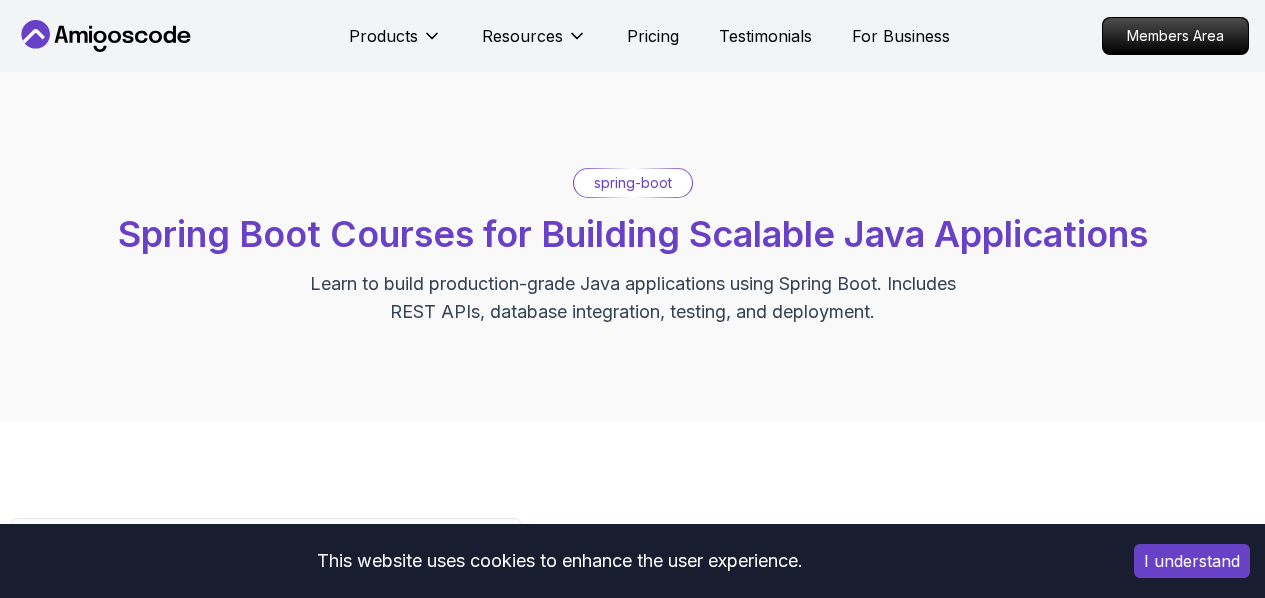 scroll, scrollTop: 0, scrollLeft: 0, axis: both 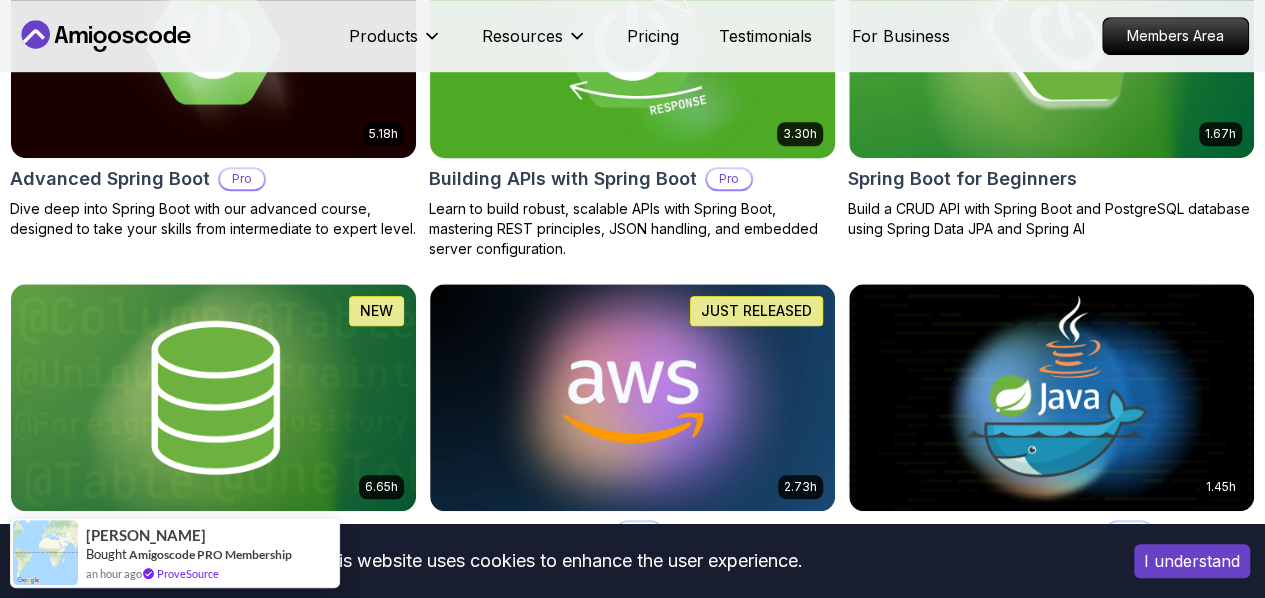 click on "This website uses cookies to enhance the user experience. I understand Products Resources Pricing Testimonials For Business Members Area Products Resources Pricing Testimonials For Business Members Area spring-boot Spring Boot Courses for Building Scalable Java Applications Learn to build production-grade Java applications using Spring Boot. Includes REST APIs, database integration, testing, and deployment. Filters Filters Type Course Build Price Pro Free Instructors Nelson Djalo Richard Abz Duration 0-1 Hour 1-3 Hours +3 Hours Track Front End Back End Dev Ops Full Stack Level Junior Mid-level Senior 5.18h Advanced Spring Boot Pro Dive deep into Spring Boot with our advanced course, designed to take your skills from intermediate to expert level. 3.30h Building APIs with Spring Boot Pro Learn to build robust, scalable APIs with Spring Boot, mastering REST principles, JSON handling, and embedded server configuration. 1.67h NEW Spring Boot for Beginners 6.65h NEW Spring Data JPA Pro 2.73h JUST RELEASED Pro 1.45h" at bounding box center (632, 1139) 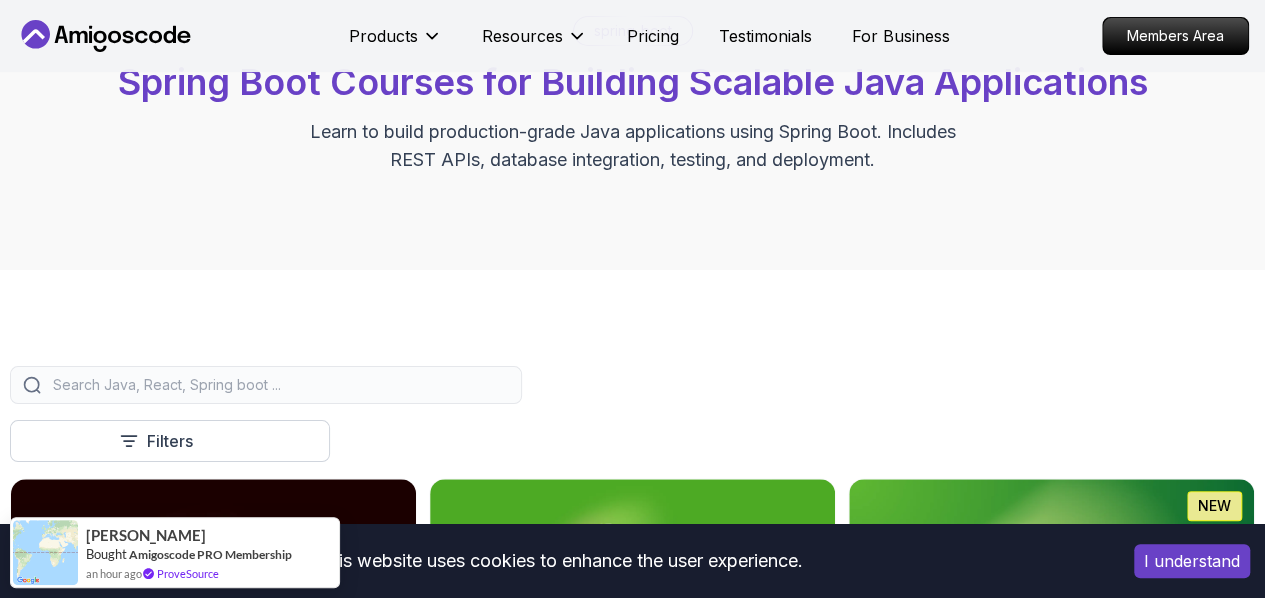 scroll, scrollTop: 0, scrollLeft: 0, axis: both 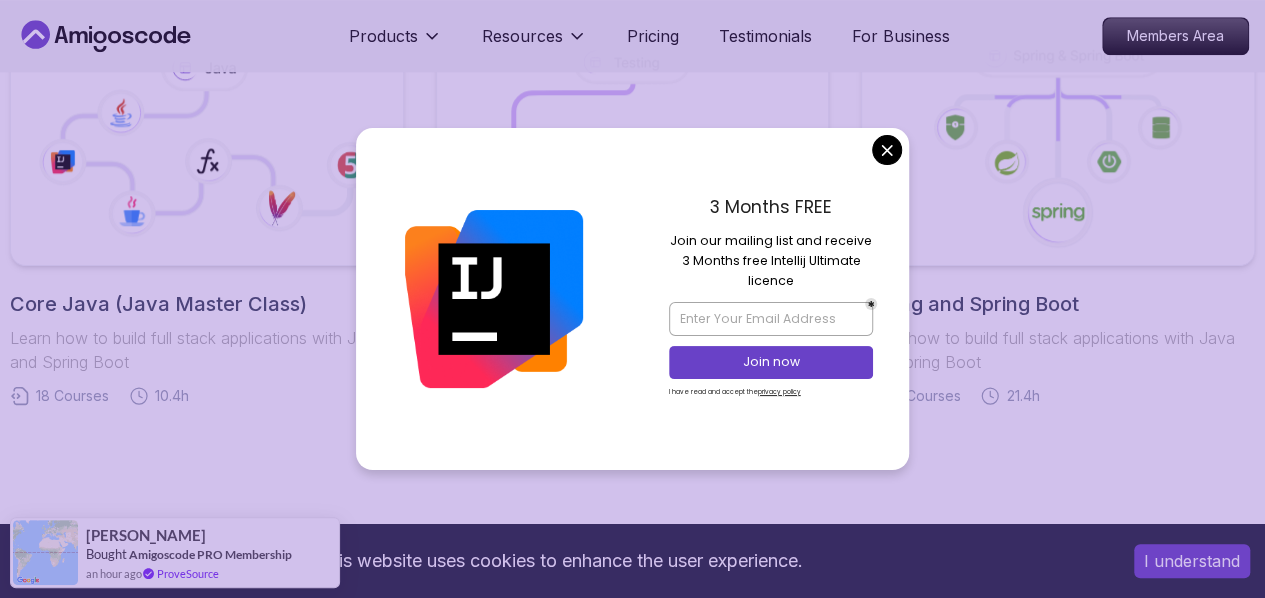 click on "This website uses cookies to enhance the user experience. I understand Products Resources Pricing Testimonials For Business Members Area Products Resources Pricing Testimonials For Business Members Area Roadmaps Start with our   Step-by-Step Roadmaps! Master in-demand tech skills with our proven learning roadmaps. From beginner to expert, follow structured paths that thousands of developers use to land high-paying jobs and accelerate their careers in software development. Databases Master table design, data management, and advanced database operations. This structured learning path will take you from database fundamentals to advanced SQL queries. 5   Courses 21.3h Frontend Developer Master modern frontend development from basics to advanced React applications. This structured learning path will take you from HTML fundamentals to building complex React applications. 10   Courses 8.7h Java Full Stack Learn how to build full stack applications with Java and Spring Boot 29   Courses 4   Builds 9.2h 18   Courses 4" at bounding box center [632, 388] 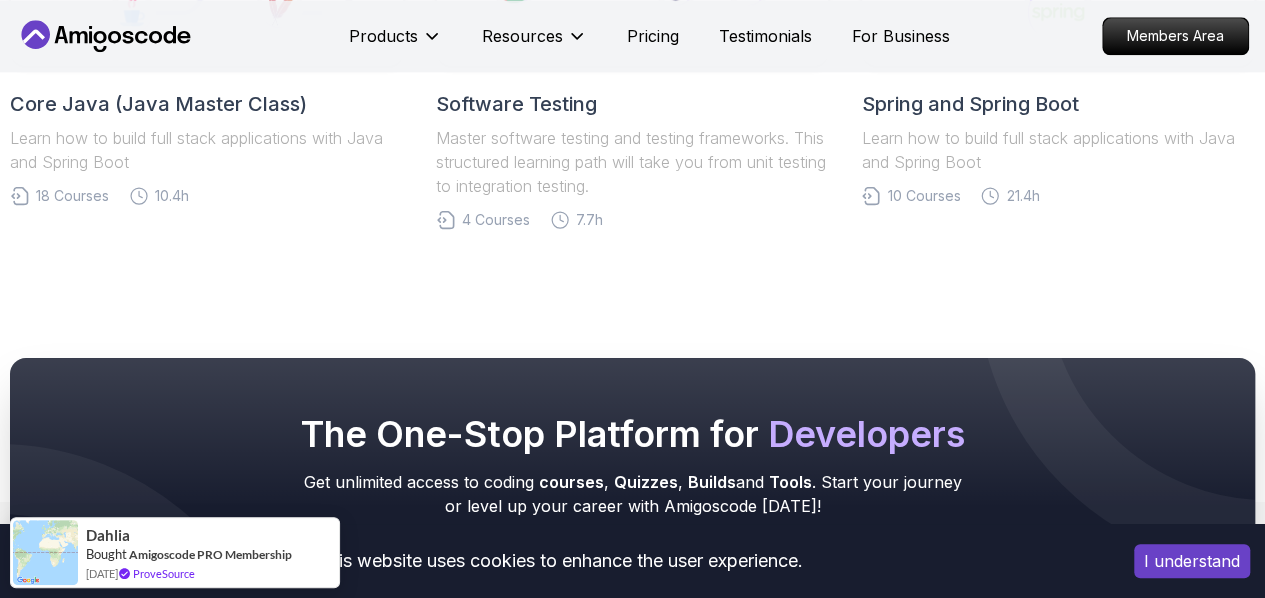 scroll, scrollTop: 813, scrollLeft: 0, axis: vertical 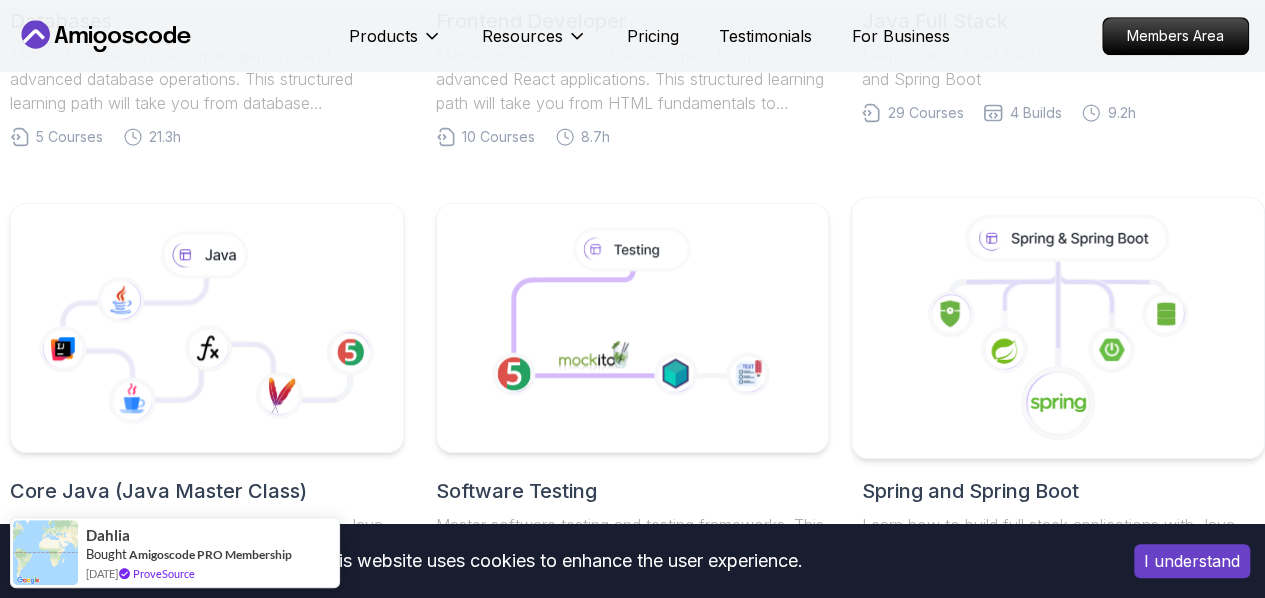 click 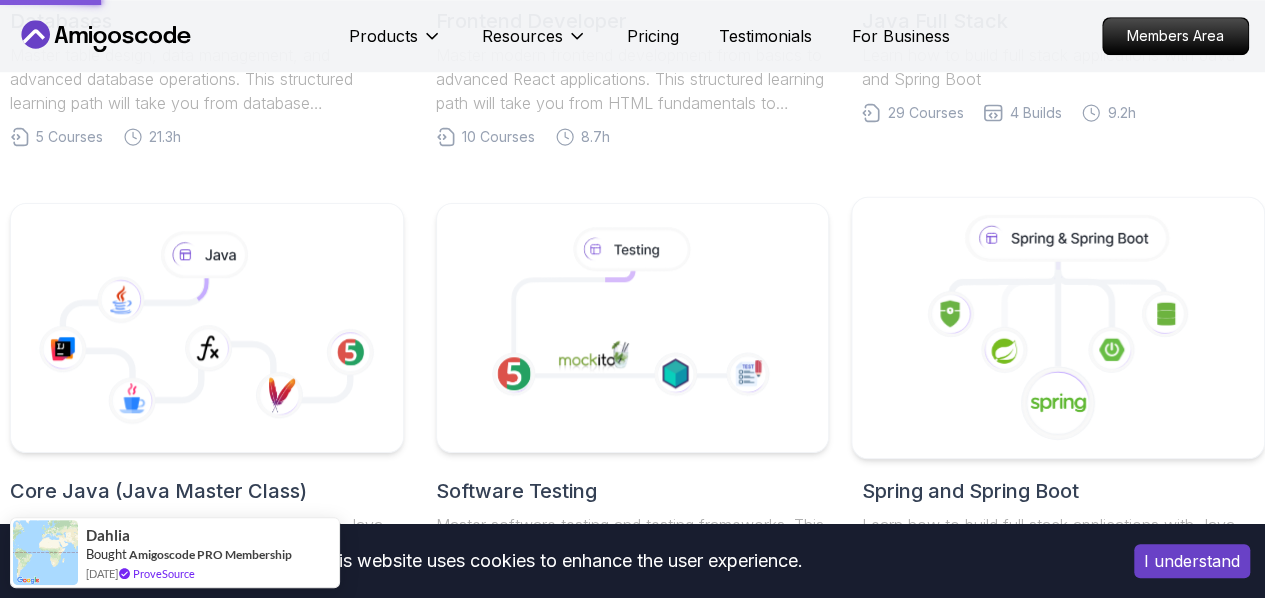 scroll, scrollTop: 800, scrollLeft: 0, axis: vertical 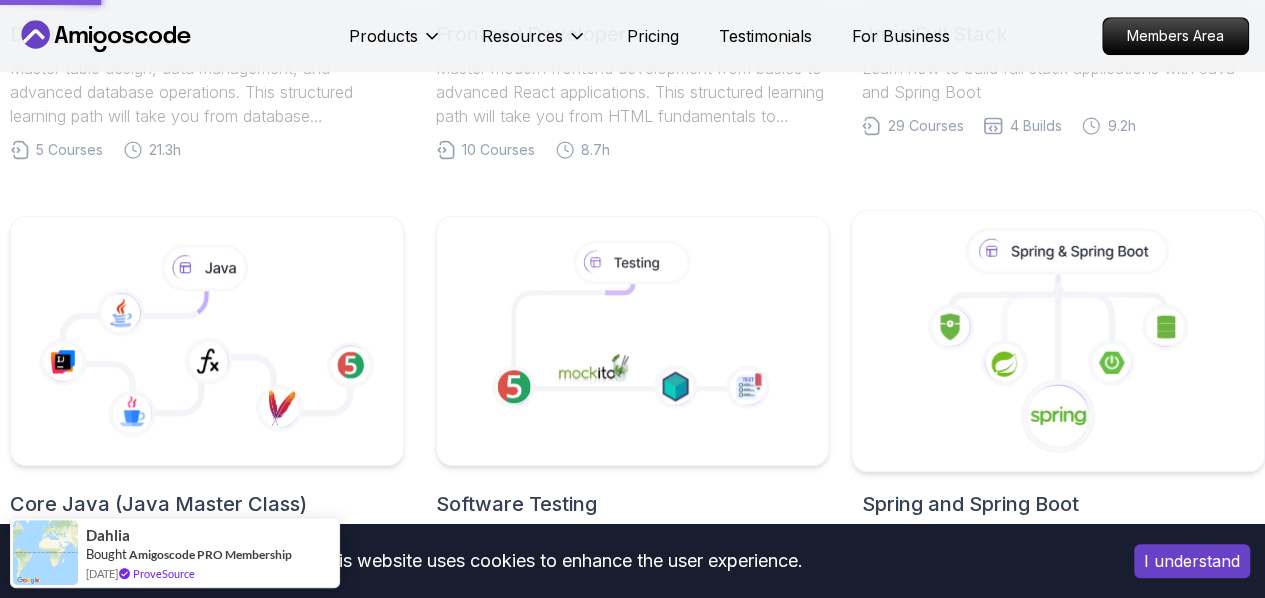 click 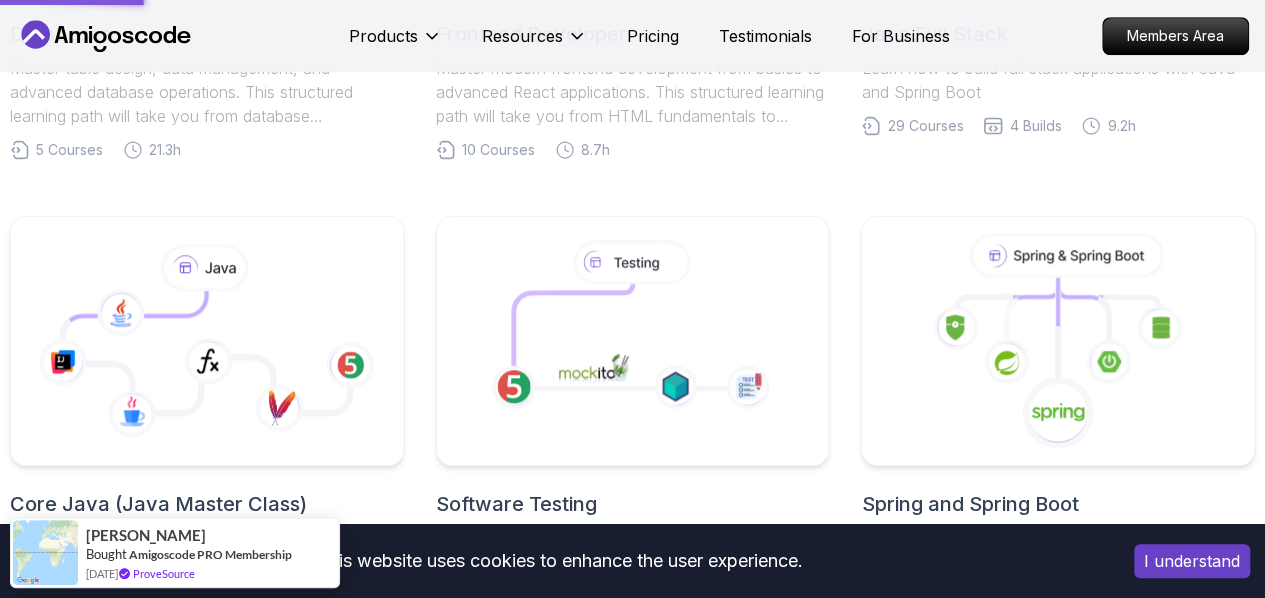 scroll, scrollTop: 1000, scrollLeft: 0, axis: vertical 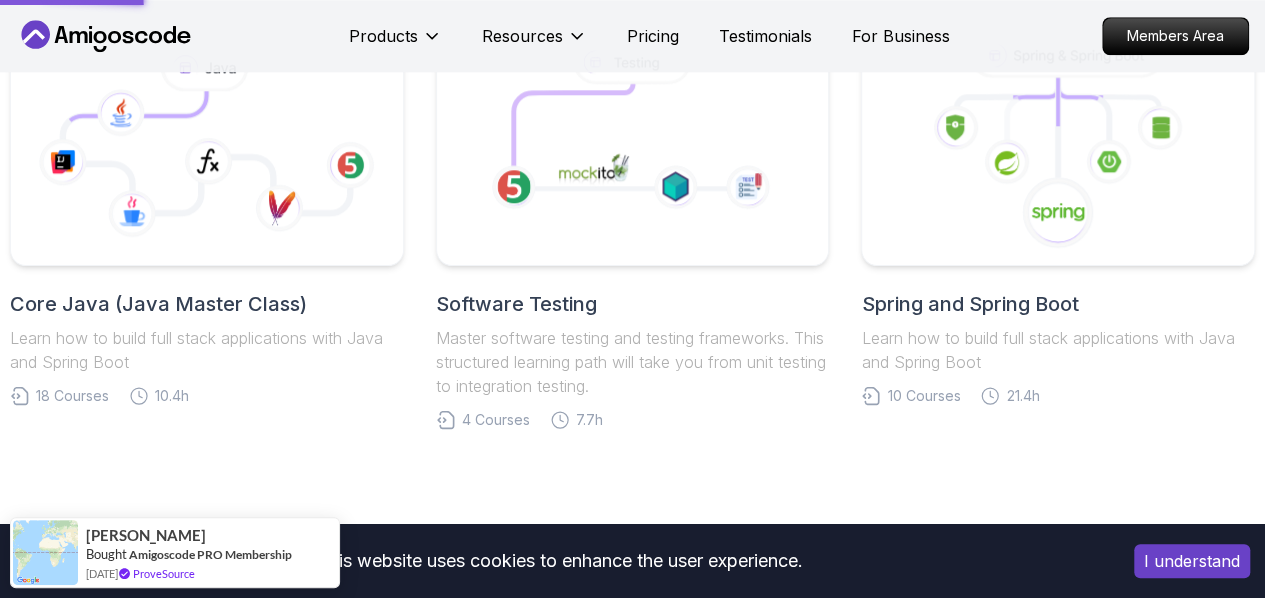 click on "Learn how to build full stack applications with Java and Spring Boot" at bounding box center [1058, 350] 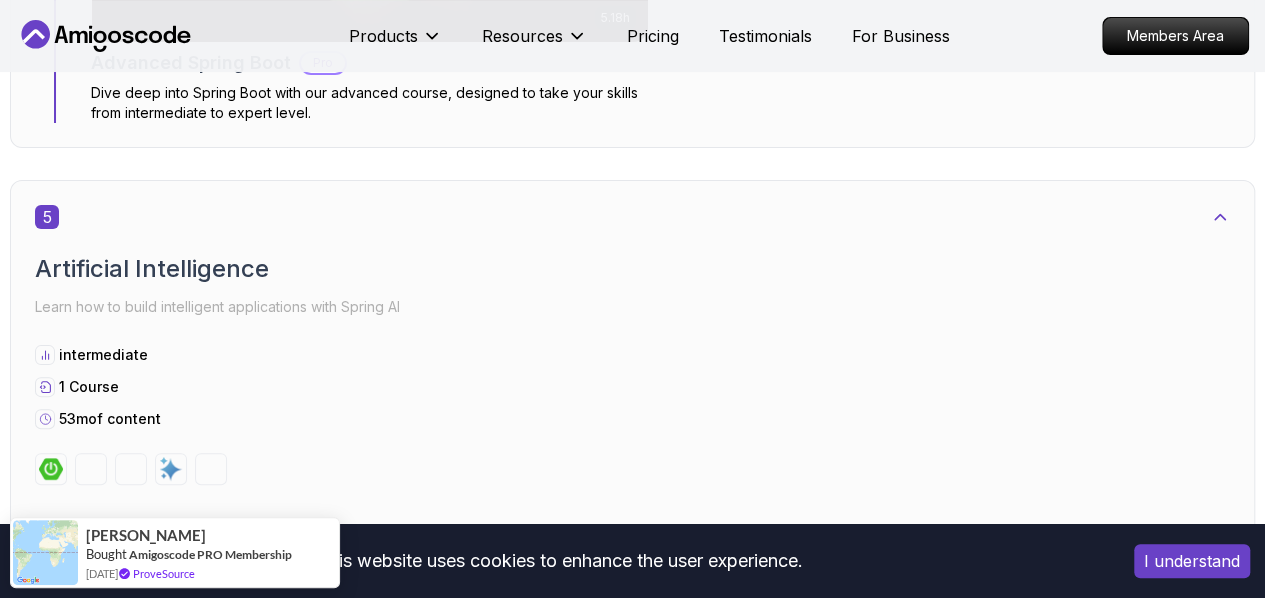 scroll, scrollTop: 4300, scrollLeft: 0, axis: vertical 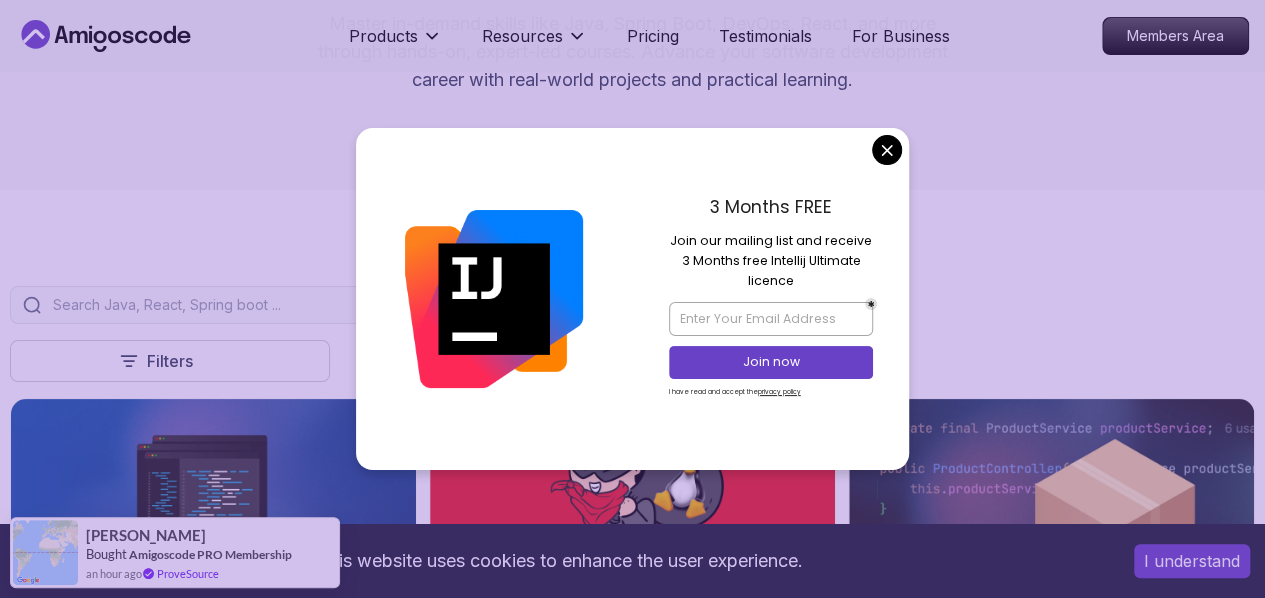click on "3 Months FREE Join our mailing list and receive 3 Months free Intellij Ultimate licence Join now I have read and accept the  privacy policy" at bounding box center [771, 299] 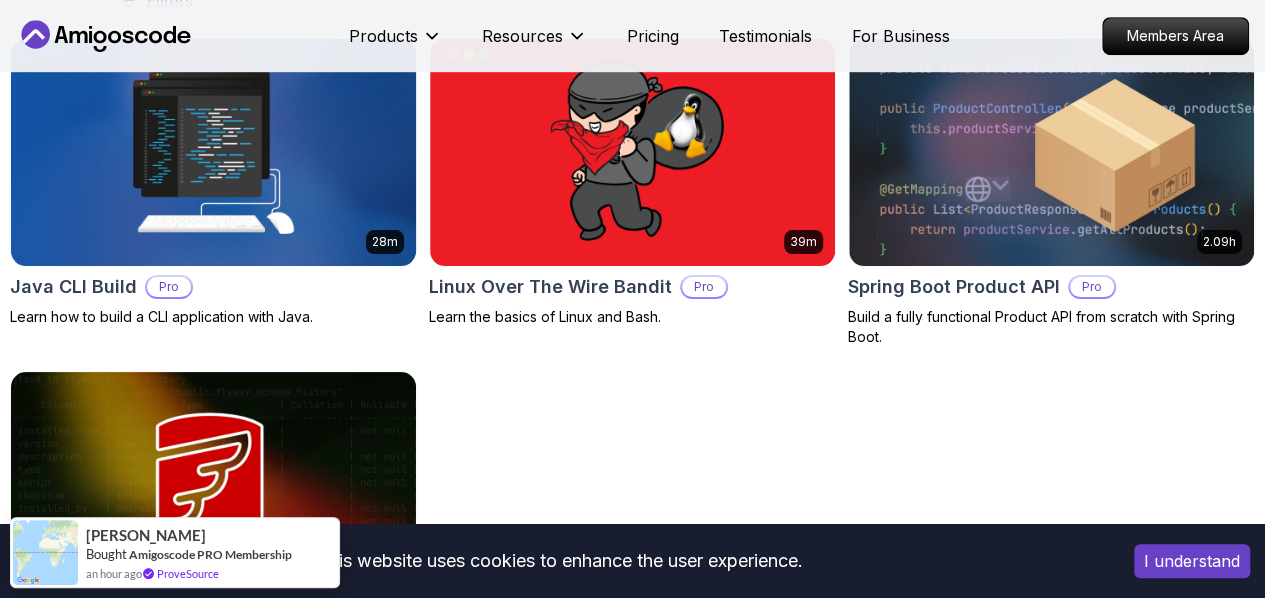 scroll, scrollTop: 600, scrollLeft: 0, axis: vertical 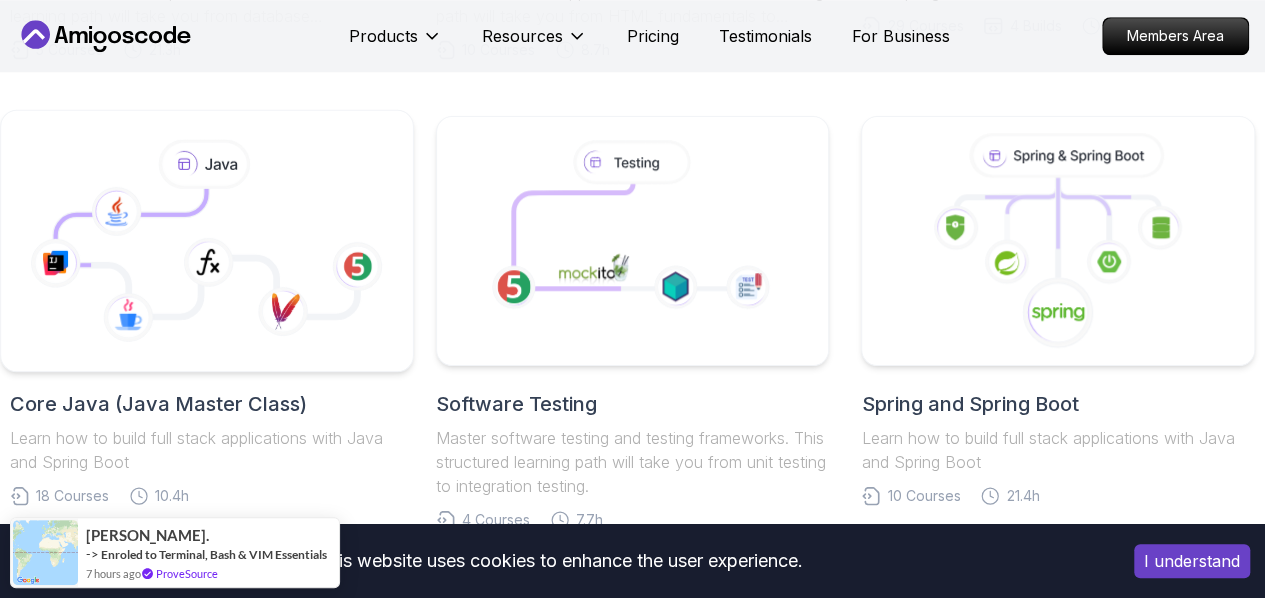 click 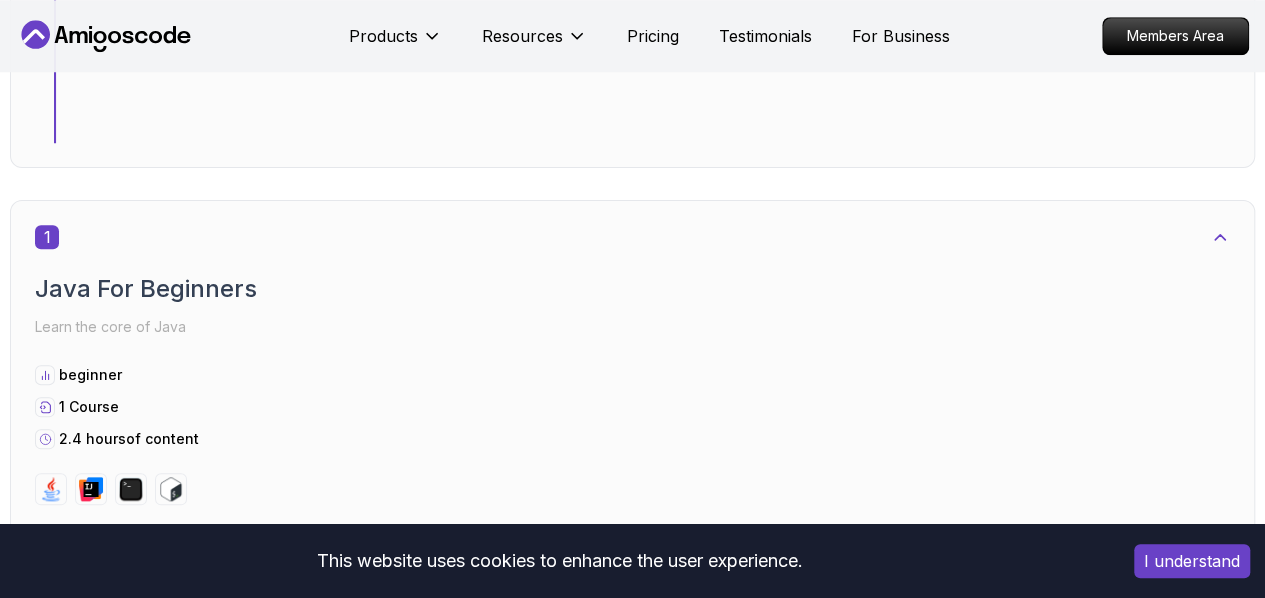 scroll, scrollTop: 0, scrollLeft: 0, axis: both 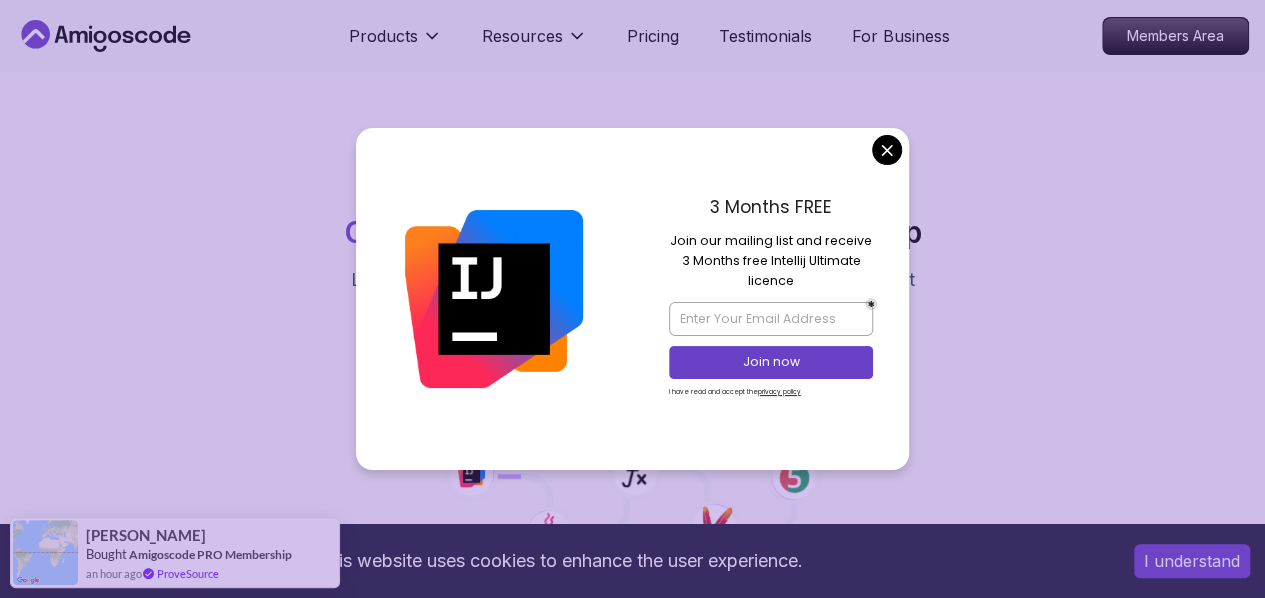 click on "3 Months FREE Join our mailing list and receive 3 Months free Intellij Ultimate licence Join now I have read and accept the  privacy policy" at bounding box center [771, 299] 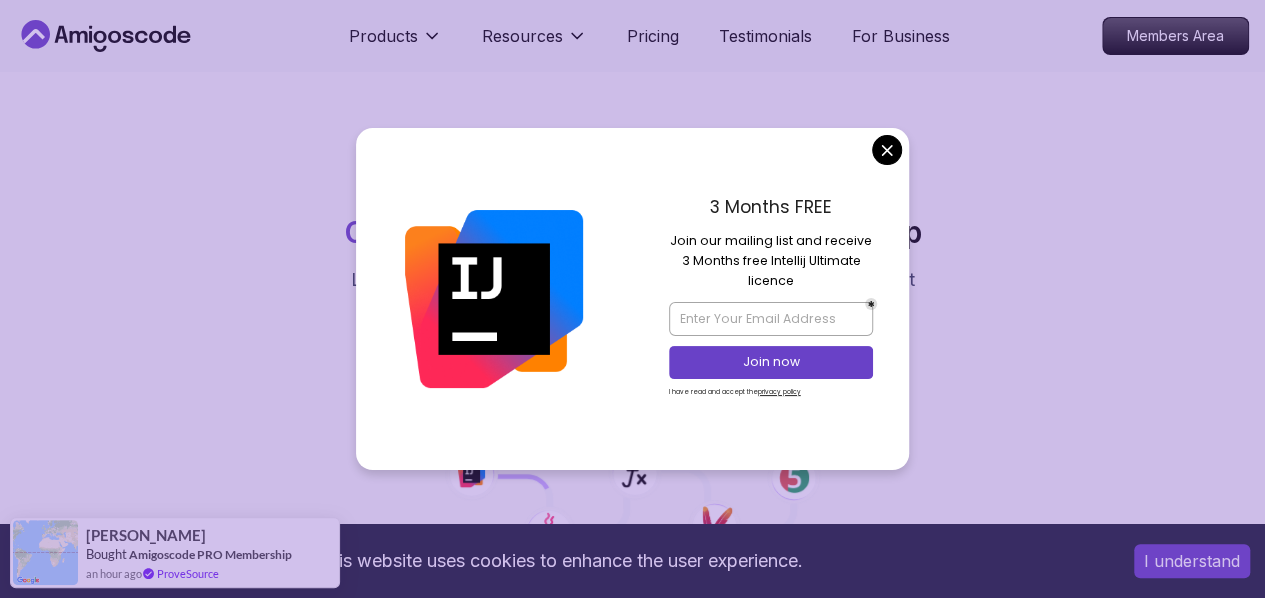 click on "This website uses cookies to enhance the user experience. I understand Products Resources Pricing Testimonials For Business Members Area Products Resources Pricing Testimonials For Business Members Area Core Java (Java Master Class) Core Java (Java Master Class)  Roadmap Learn how to build full stack applications with Java and Spring Boot Getting Started Let’s kick things off! Begin your journey by completing the first step and unlocking your roadmap. 1 Java For Beginners Learn the core of Java beginner 1   Course   2.4 hours  of content 1 2.41h Java for Beginners Beginner-friendly Java course for essential programming skills and application development 2 IntelliJ IDEA Master IntelliJ IDEA beginner 1   Course   5.6 hours  of content 2 5.57h IntelliJ IDEA Developer Guide Pro Maximize IDE efficiency with IntelliJ IDEA and boost your productivity. 3 Java For Developers Deepen your understanding of Java with advanced concepts and techniques tailored for developers. intermediate 1   Course   9.2 hours 3 9.18h 4" at bounding box center (632, 7314) 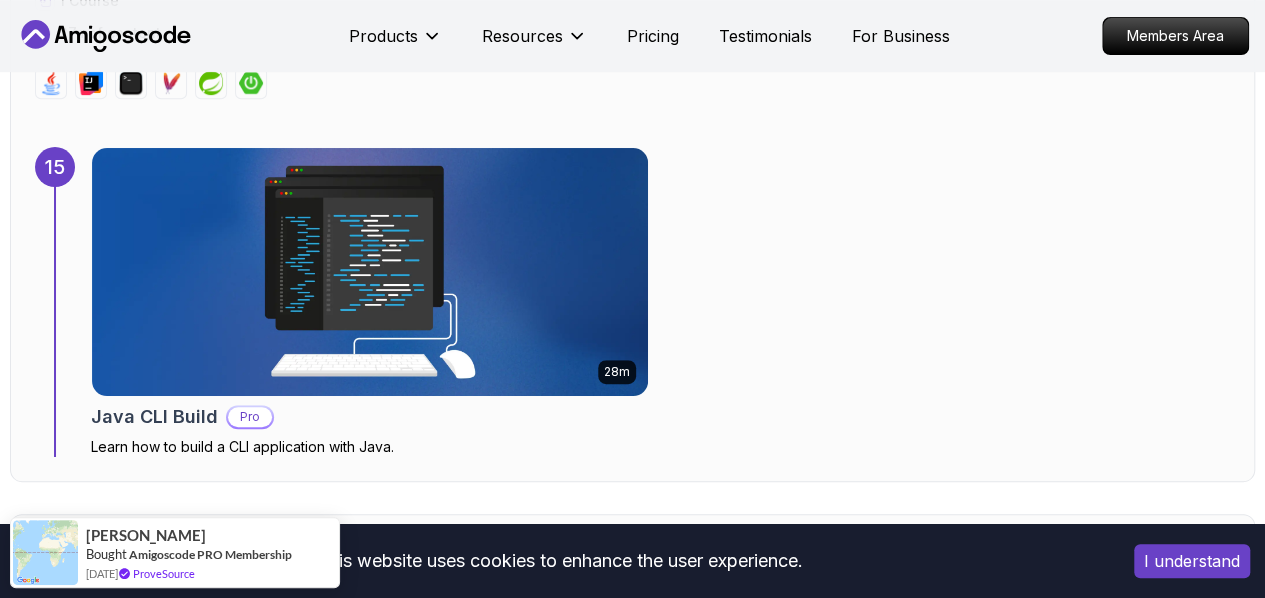 scroll, scrollTop: 12100, scrollLeft: 0, axis: vertical 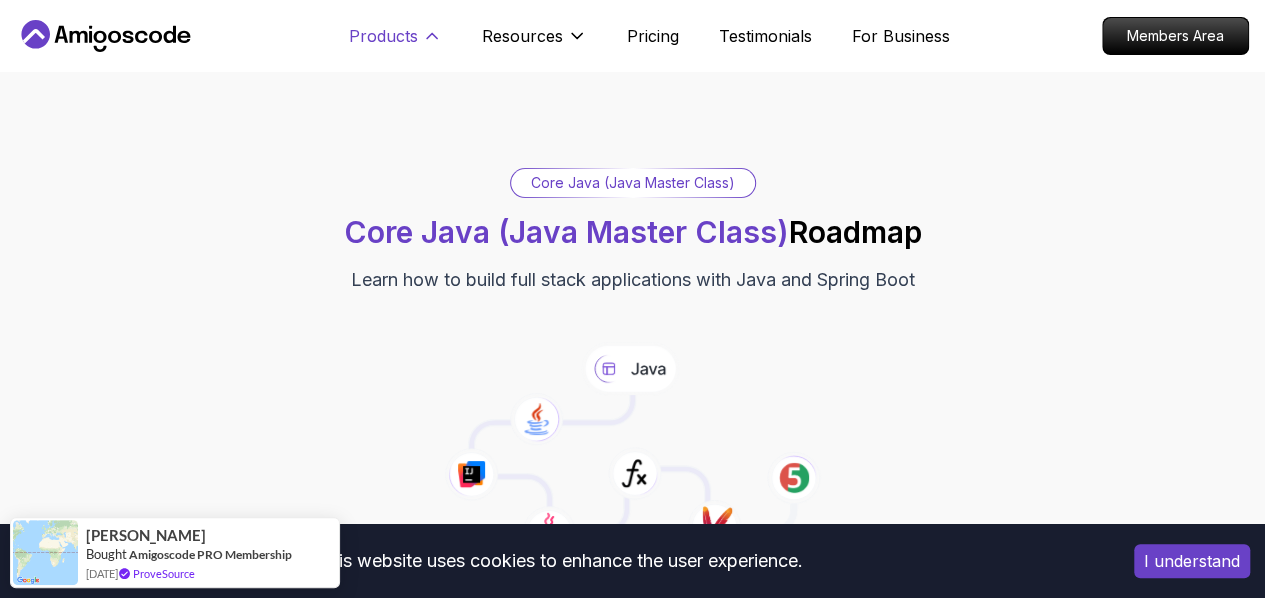 click on "Products" at bounding box center [383, 36] 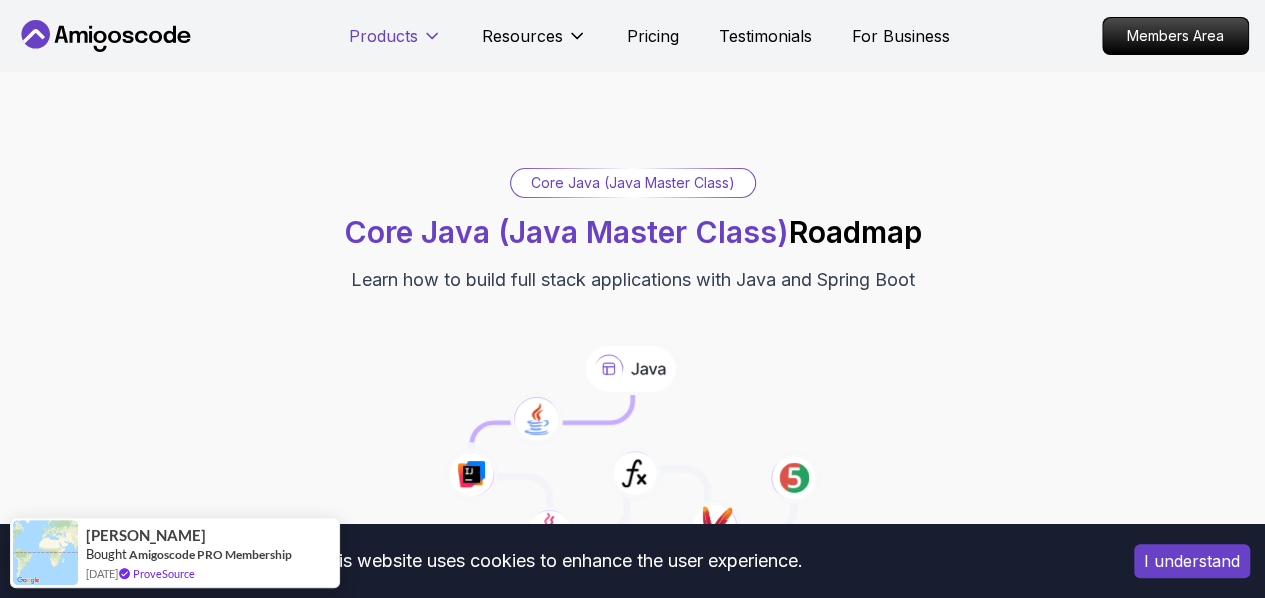 click on "Products" at bounding box center (383, 36) 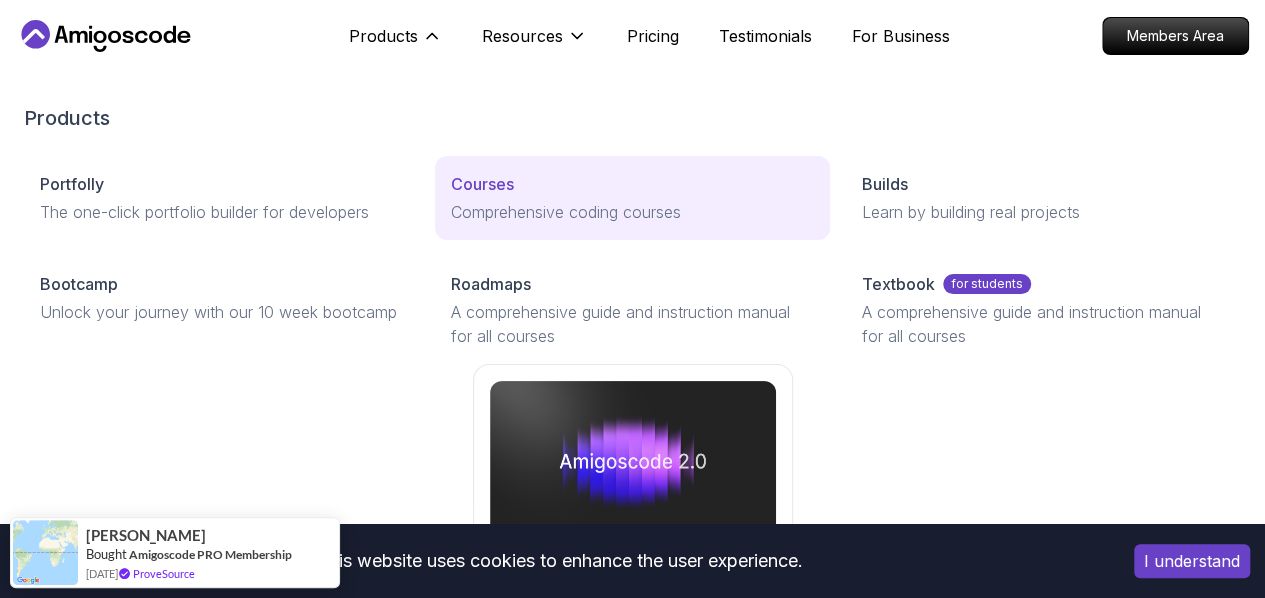 click on "Courses" at bounding box center [482, 184] 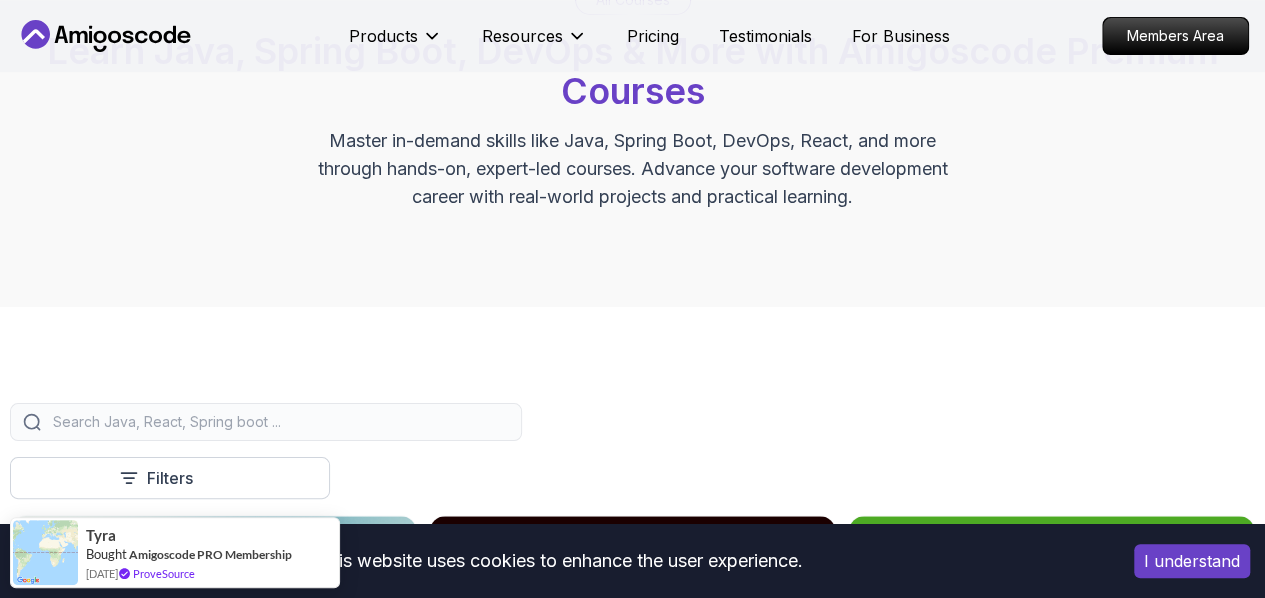 scroll, scrollTop: 300, scrollLeft: 0, axis: vertical 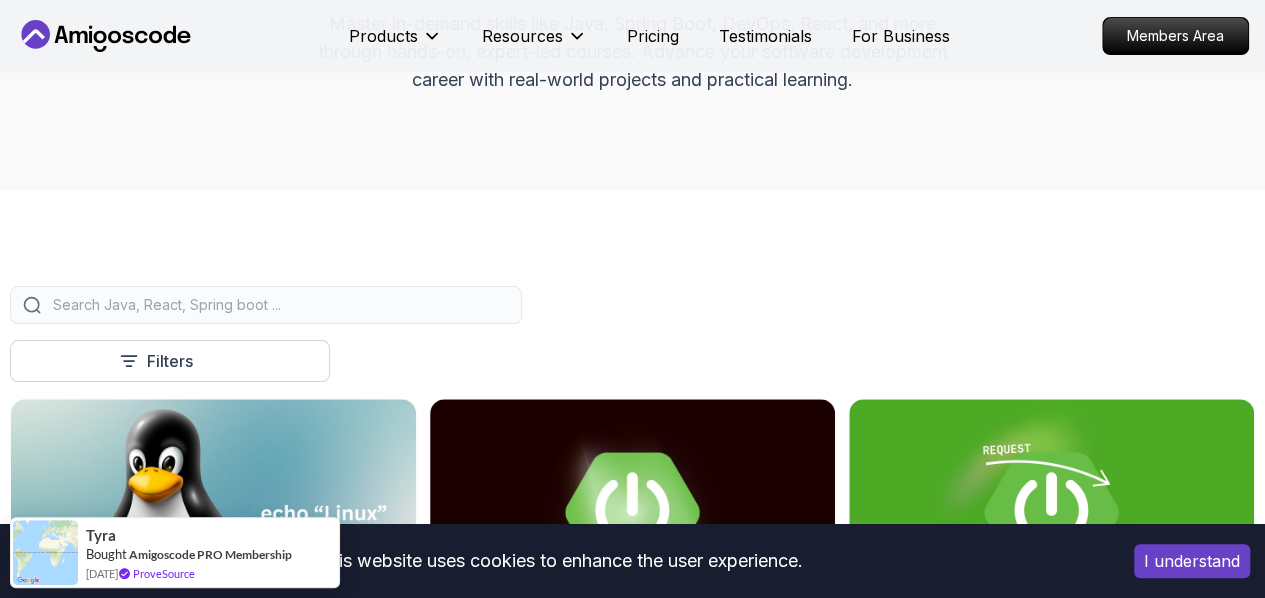 click at bounding box center (266, 305) 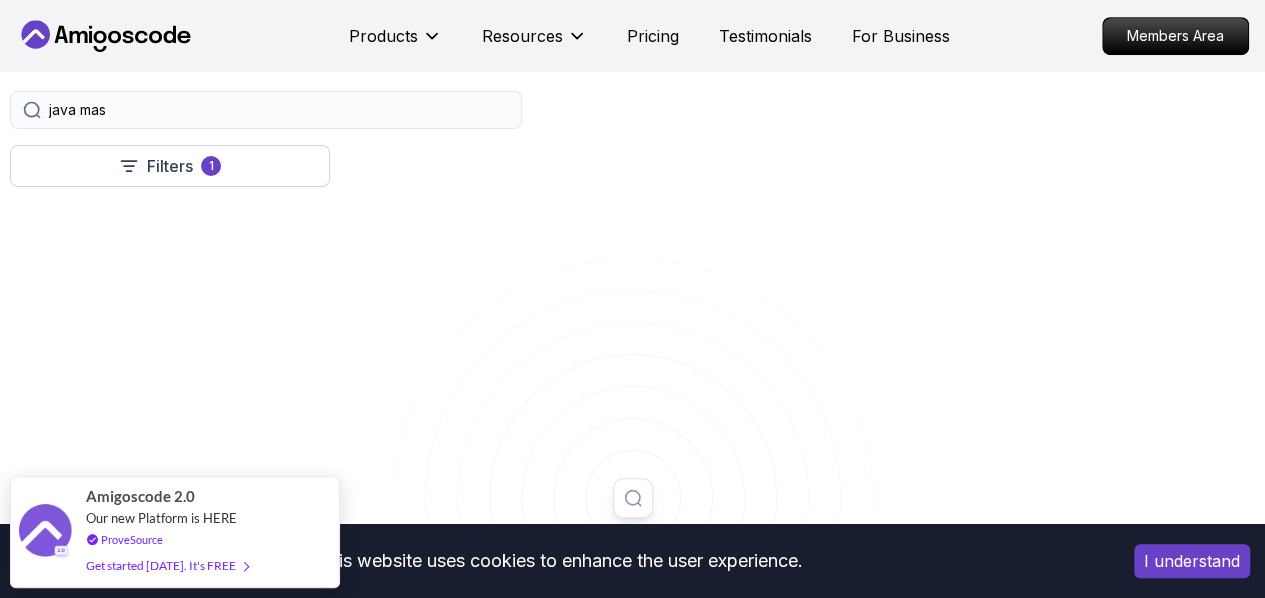 scroll, scrollTop: 500, scrollLeft: 0, axis: vertical 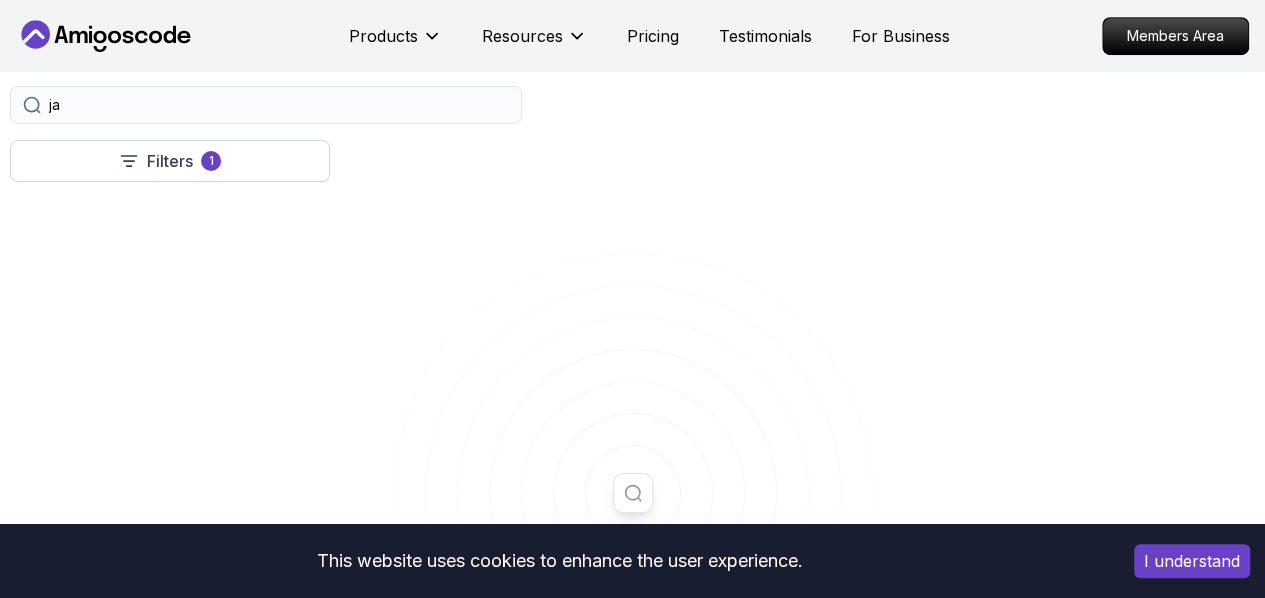 type on "j" 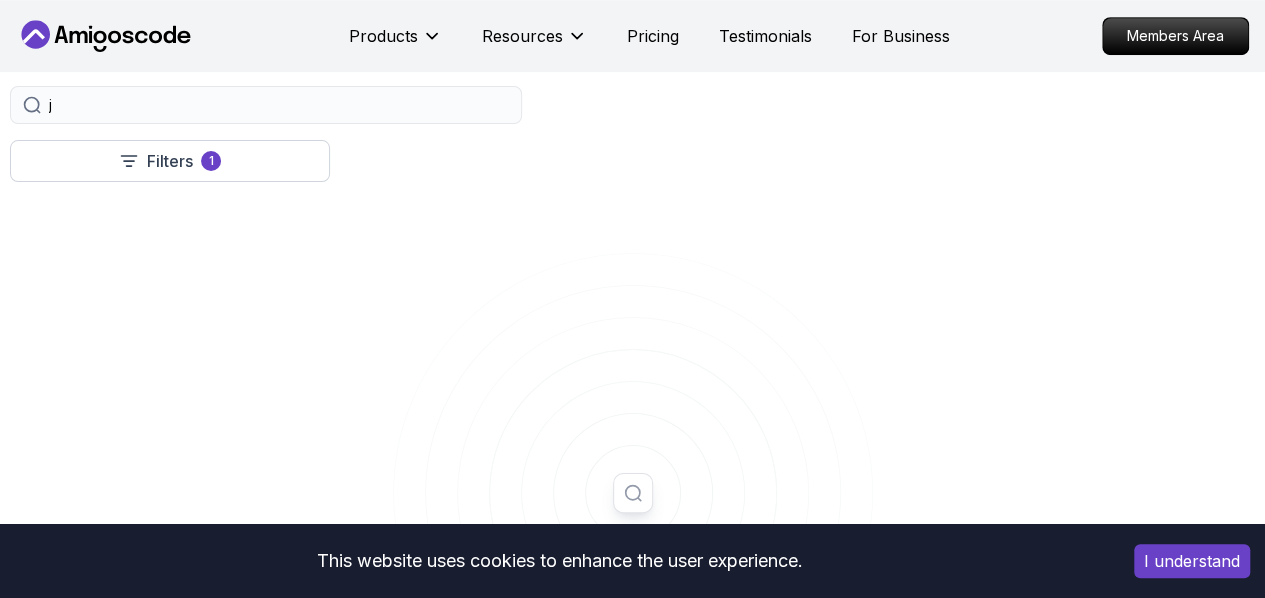 type 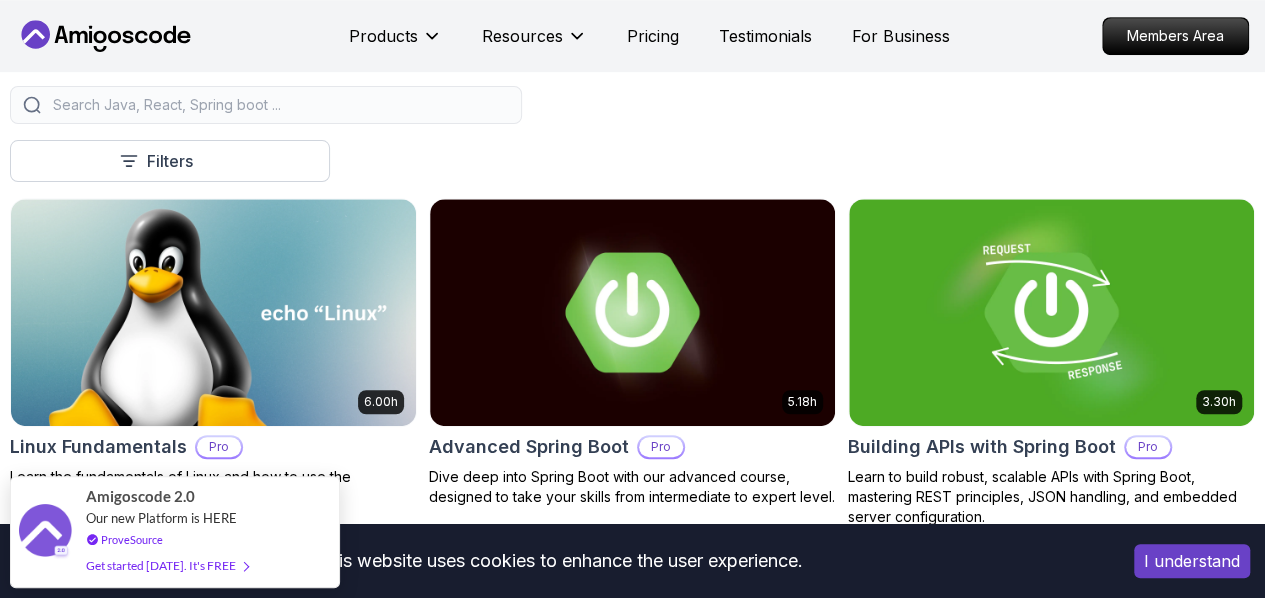 scroll, scrollTop: 0, scrollLeft: 0, axis: both 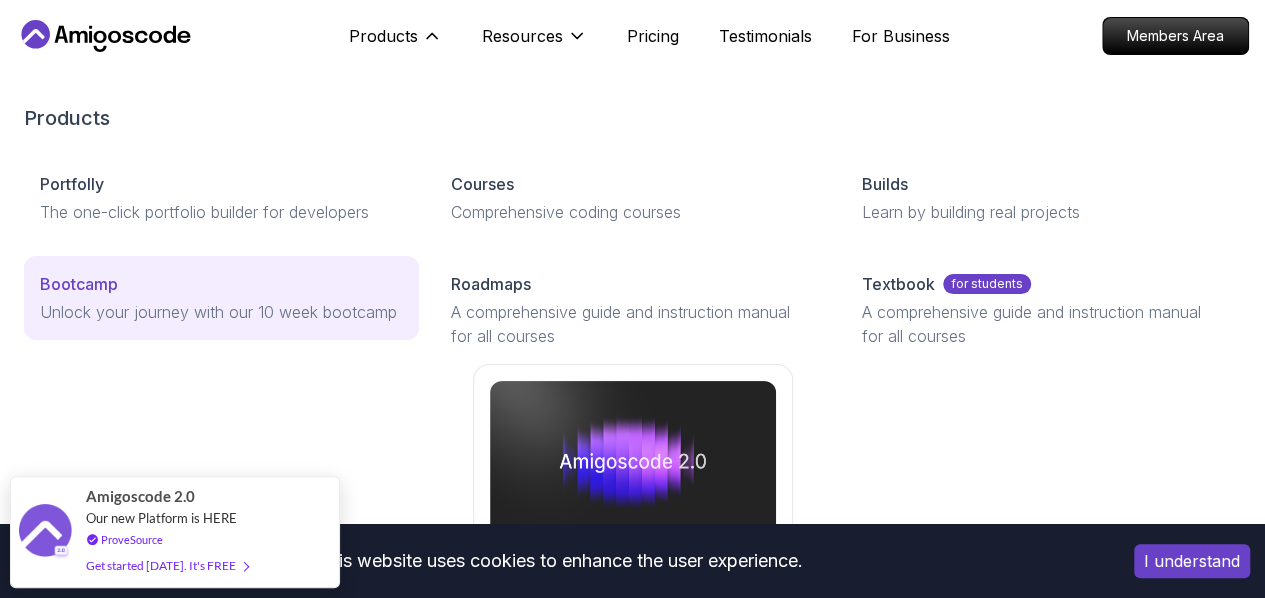click on "Bootcamp" at bounding box center [221, 284] 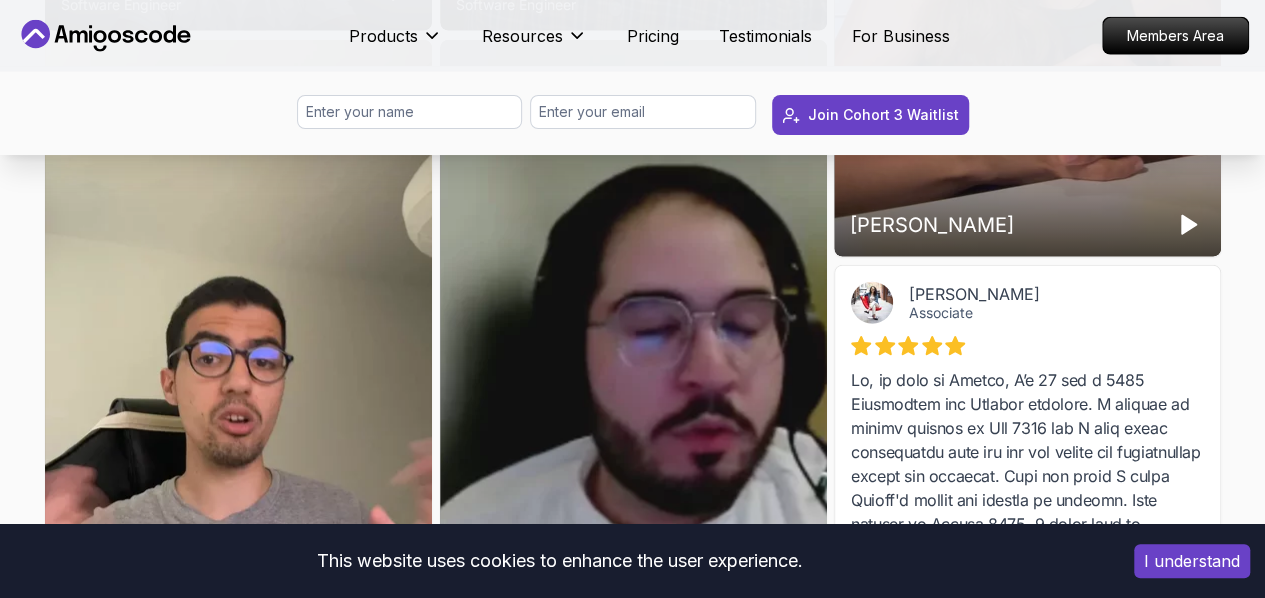 scroll, scrollTop: 6400, scrollLeft: 0, axis: vertical 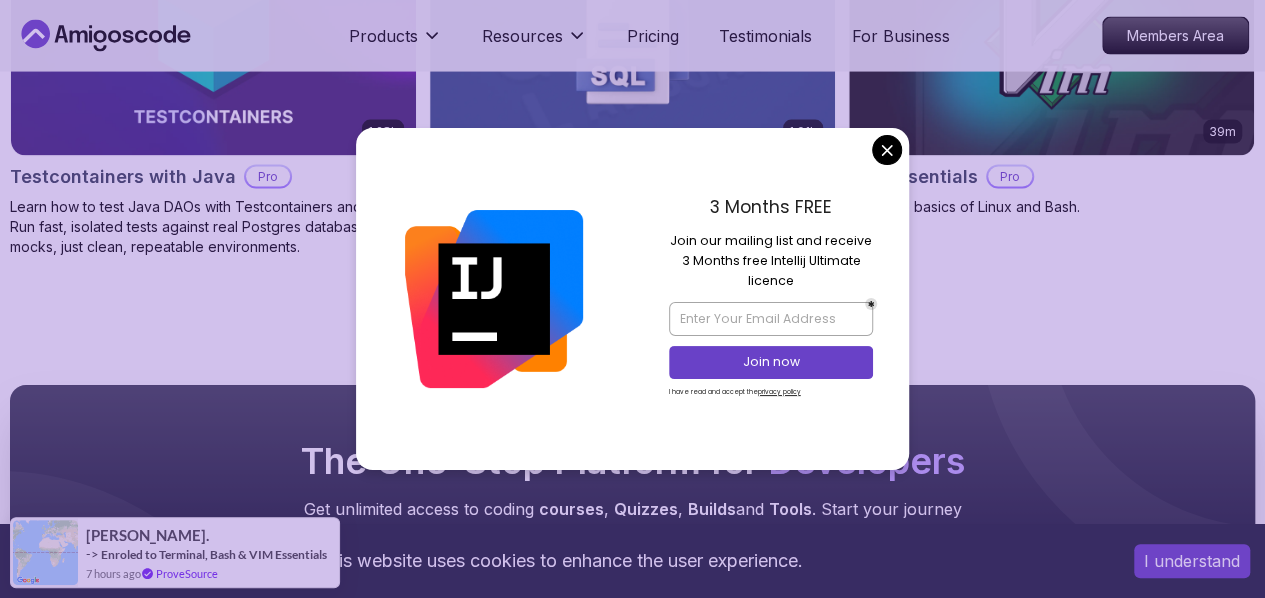 click on "3 Months FREE Join our mailing list and receive 3 Months free Intellij Ultimate licence Join now I have read and accept the  privacy policy" at bounding box center (771, 299) 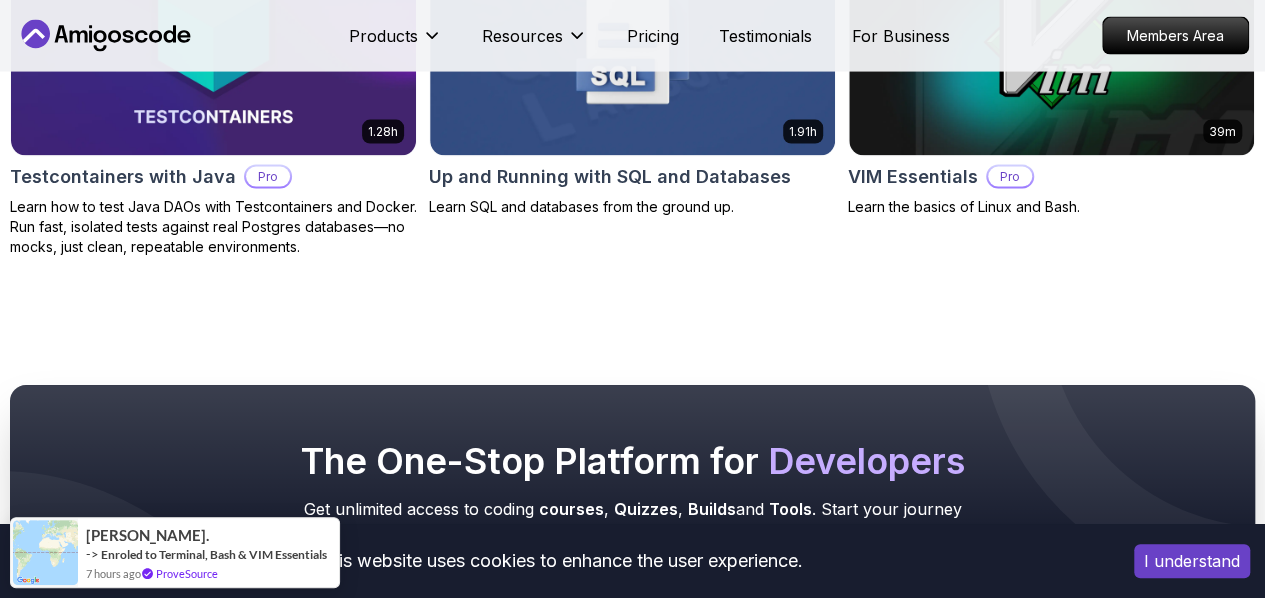 click on "This website uses cookies to enhance the user experience. I understand Products Resources Pricing Testimonials For Business Members Area Products Resources Pricing Testimonials For Business Members Area All Courses Learn Java, Spring Boot, DevOps & More with Amigoscode Premium Courses Master in-demand skills like Java, Spring Boot, DevOps, React, and more through hands-on, expert-led courses. Advance your software development career with real-world projects and practical learning. Filters Filters Type Course Build Price Pro Free Instructors [PERSON_NAME] [PERSON_NAME] Duration 0-1 Hour 1-3 Hours +3 Hours Track Front End Back End Dev Ops Full Stack Level Junior Mid-level Senior 6.00h Linux Fundamentals Pro Learn the fundamentals of Linux and how to use the command line 5.18h Advanced Spring Boot Pro Dive deep into Spring Boot with our advanced course, designed to take your skills from intermediate to expert level. 3.30h Building APIs with Spring Boot Pro 1.67h NEW Spring Boot for Beginners 6.65h NEW Pro 2.41h Pro" at bounding box center [632, -2140] 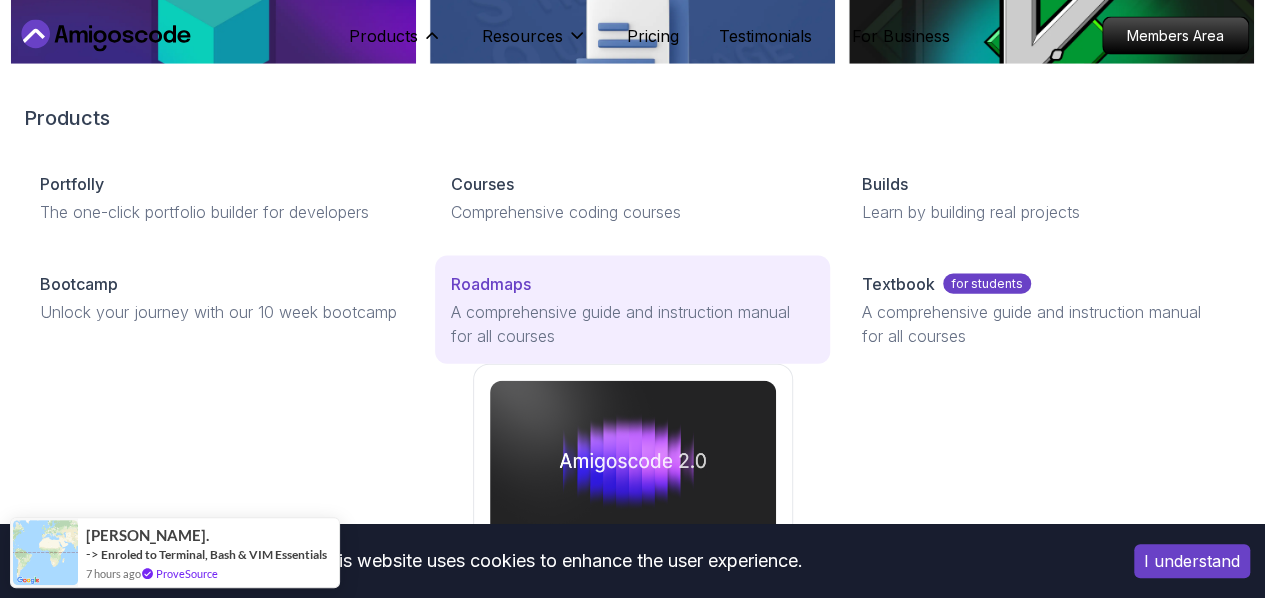 click on "Roadmaps" at bounding box center (491, 284) 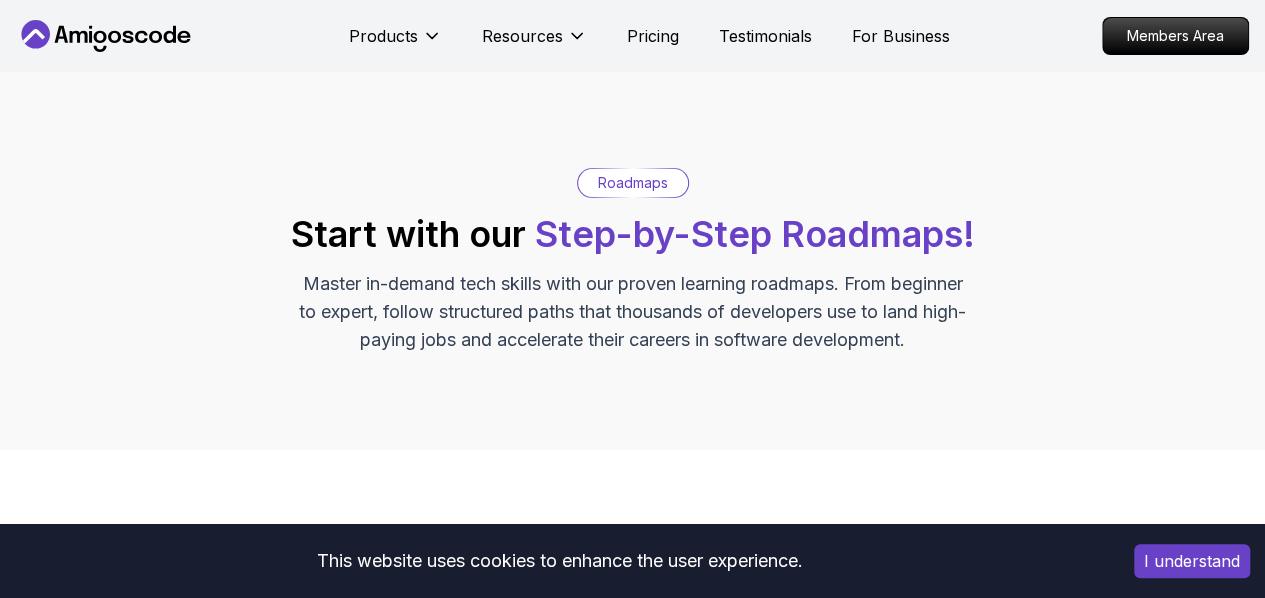 scroll, scrollTop: 500, scrollLeft: 0, axis: vertical 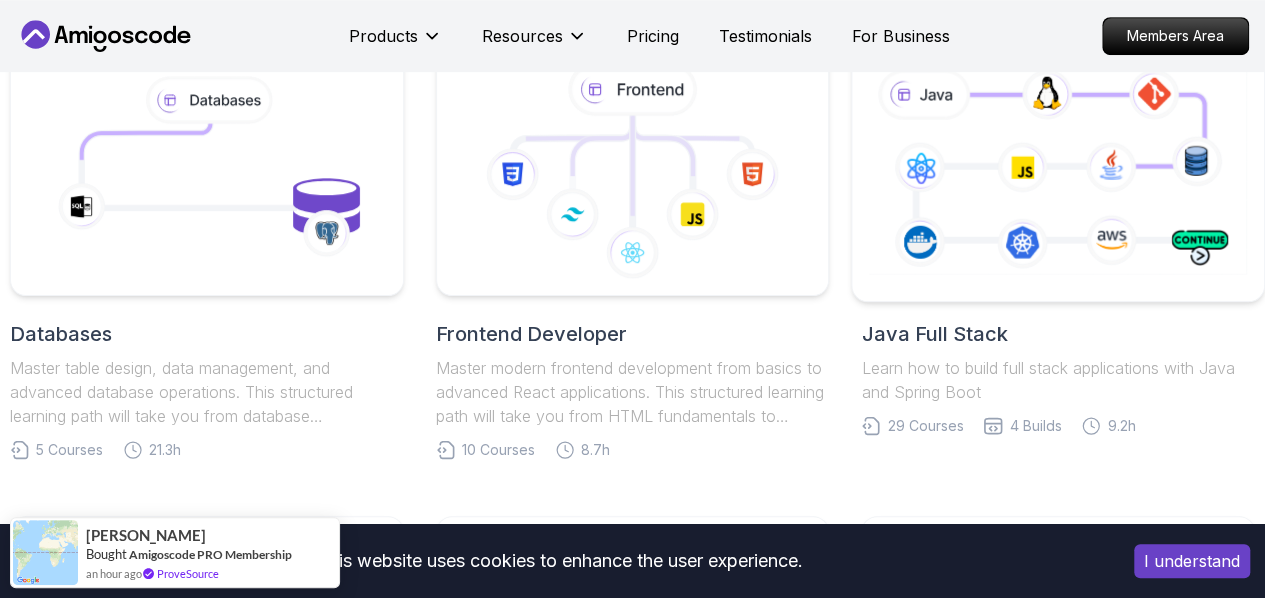 click 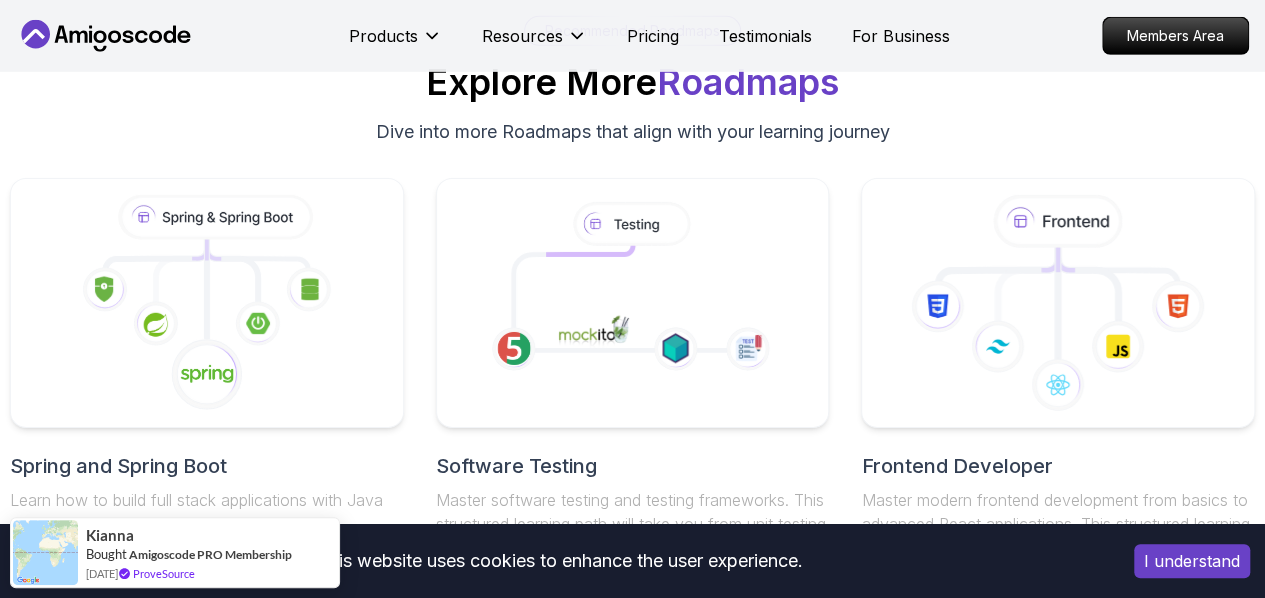 scroll, scrollTop: 15000, scrollLeft: 0, axis: vertical 